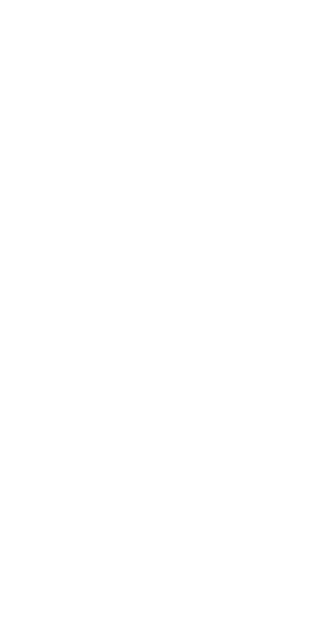 scroll, scrollTop: 0, scrollLeft: 0, axis: both 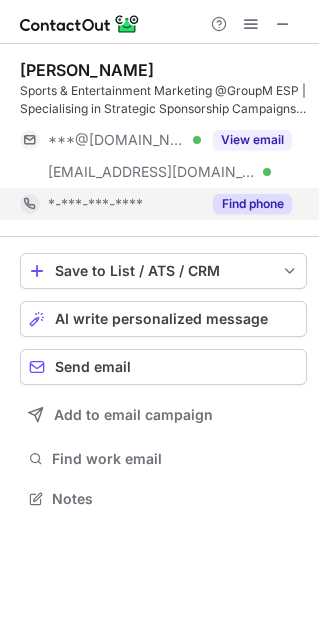 click on "Find phone" at bounding box center [252, 204] 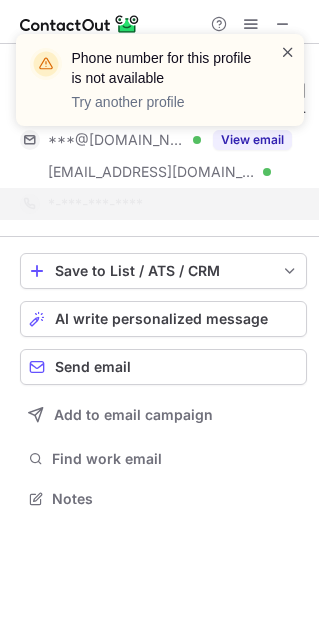 click at bounding box center (288, 52) 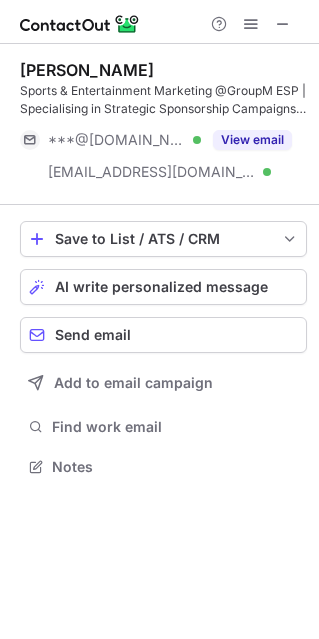 scroll, scrollTop: 452, scrollLeft: 319, axis: both 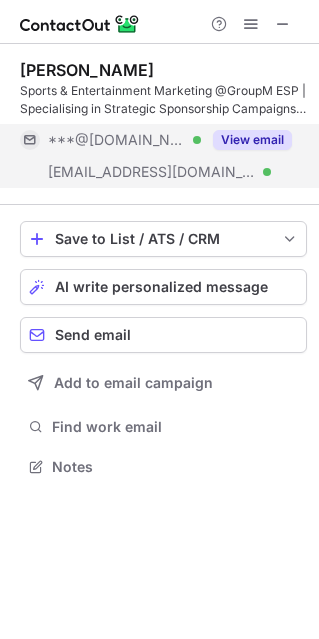 click on "View email" at bounding box center [252, 140] 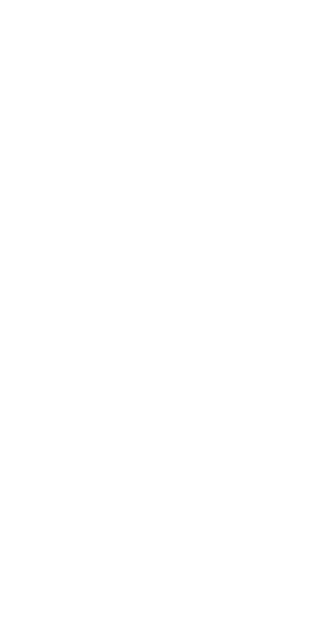 scroll, scrollTop: 0, scrollLeft: 0, axis: both 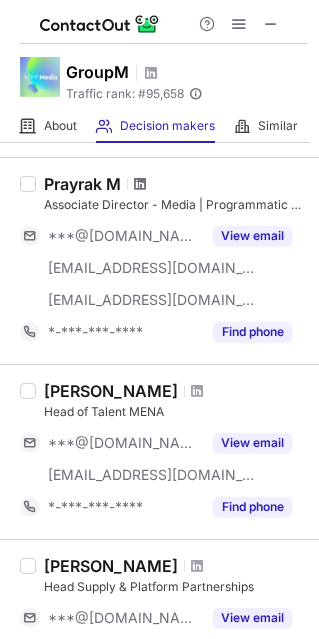 click at bounding box center [140, 184] 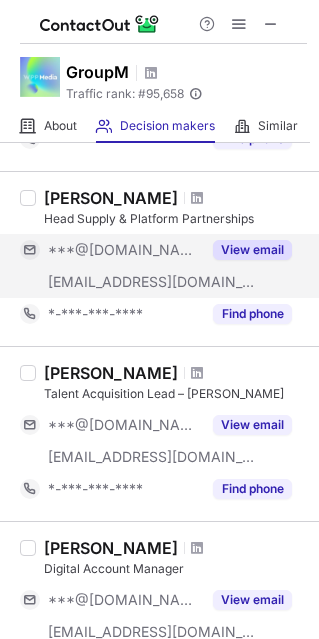 scroll, scrollTop: 979, scrollLeft: 0, axis: vertical 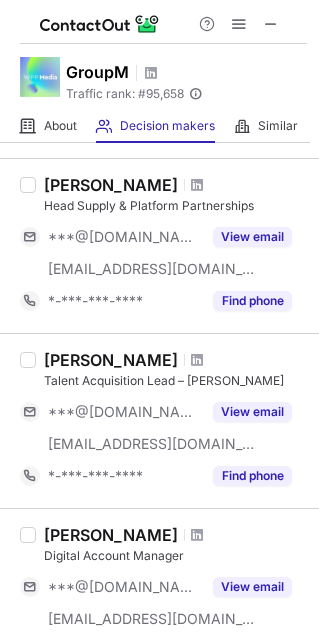 click on "Amit Pandey" at bounding box center [175, 185] 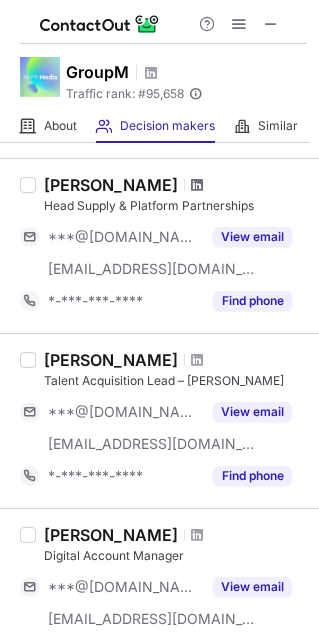 click at bounding box center [197, 185] 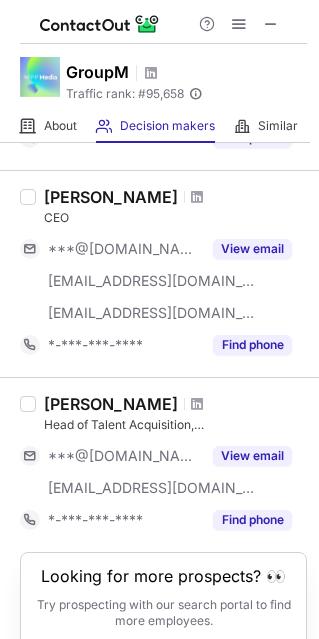 scroll, scrollTop: 1553, scrollLeft: 0, axis: vertical 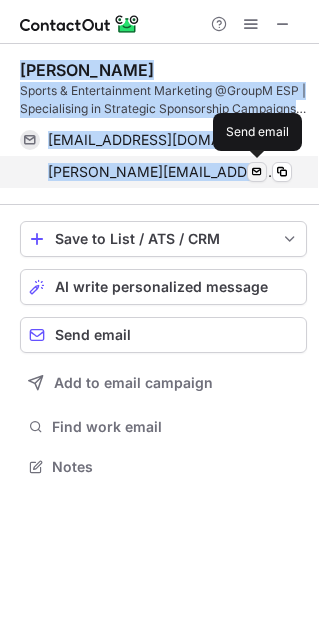 drag, startPoint x: 21, startPoint y: 70, endPoint x: 250, endPoint y: 173, distance: 251.0976 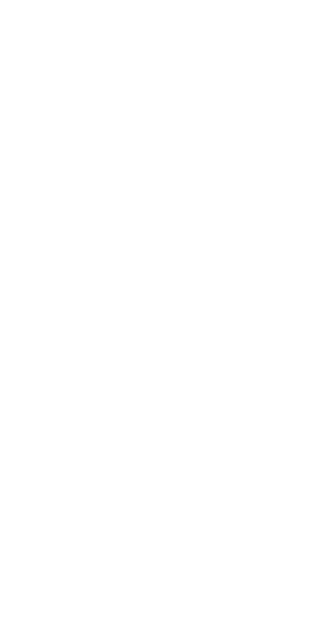 scroll, scrollTop: 0, scrollLeft: 0, axis: both 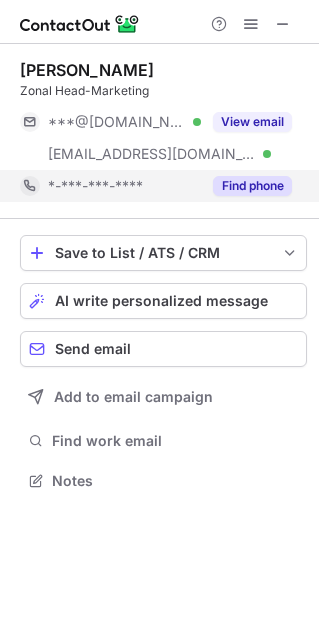 click on "Find phone" at bounding box center (252, 186) 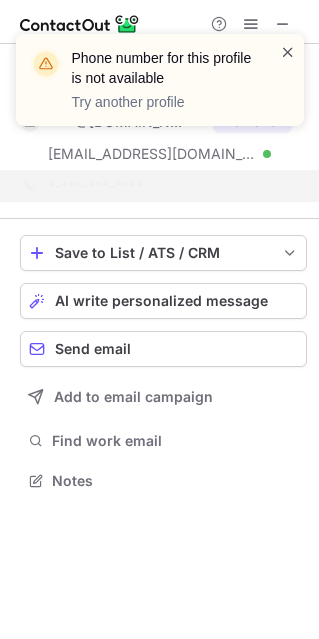 click at bounding box center (288, 52) 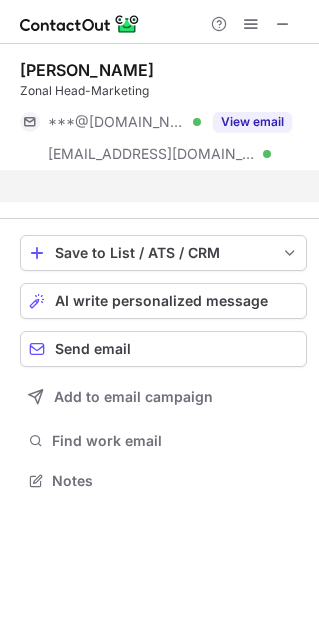 scroll, scrollTop: 434, scrollLeft: 319, axis: both 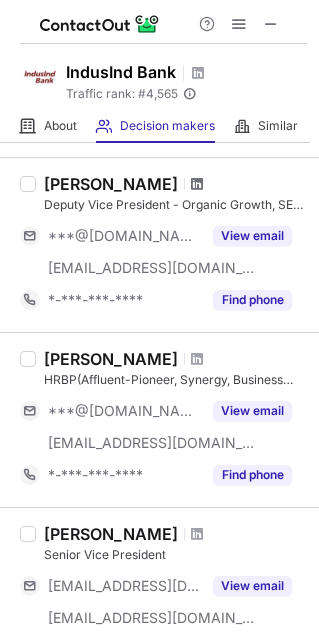 click at bounding box center [197, 184] 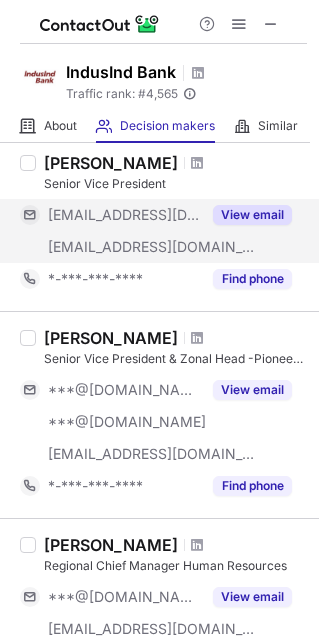 scroll, scrollTop: 990, scrollLeft: 0, axis: vertical 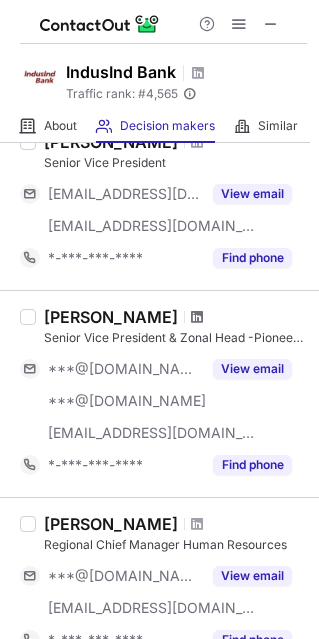 click at bounding box center (197, 317) 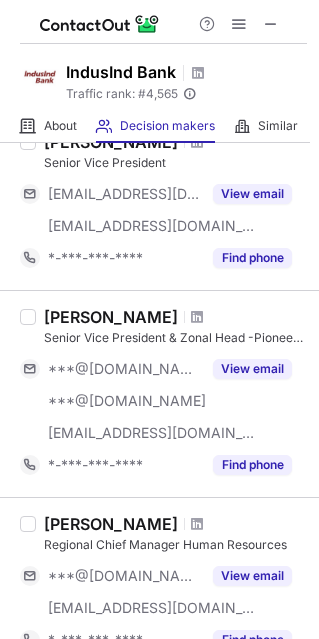scroll, scrollTop: 914, scrollLeft: 0, axis: vertical 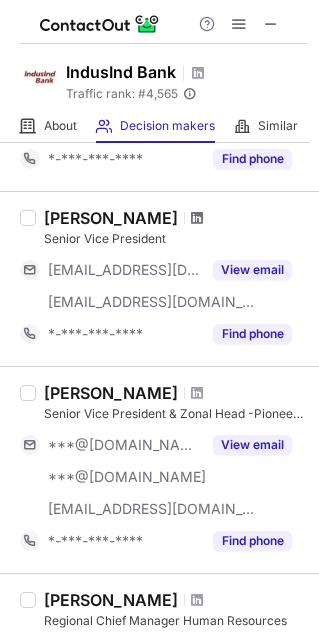 click at bounding box center (197, 218) 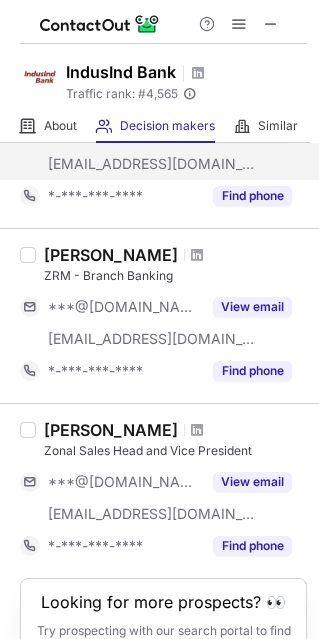 scroll, scrollTop: 1521, scrollLeft: 0, axis: vertical 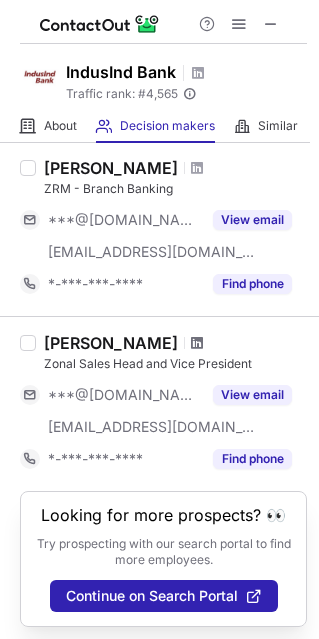 click at bounding box center (197, 343) 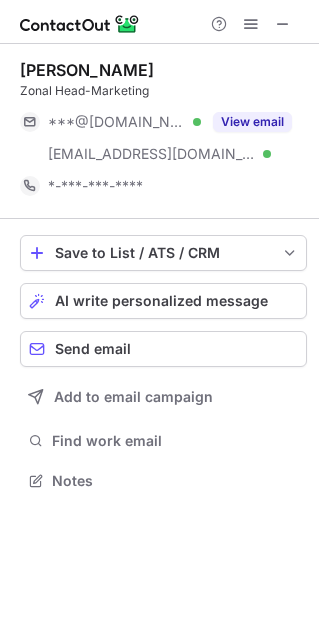 scroll, scrollTop: 10, scrollLeft: 10, axis: both 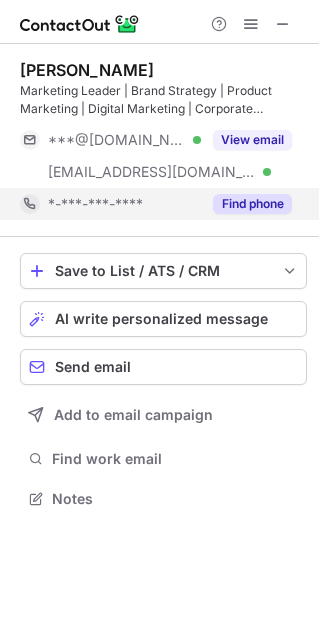 click on "Find phone" at bounding box center [252, 204] 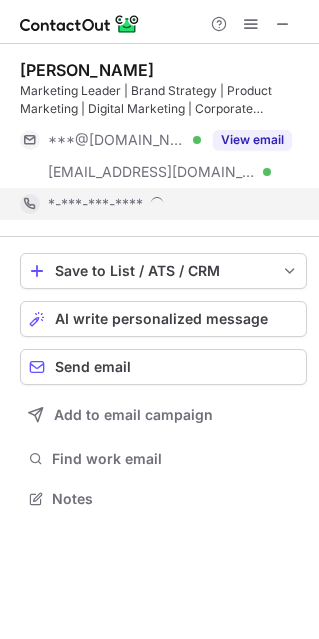 scroll, scrollTop: 9, scrollLeft: 10, axis: both 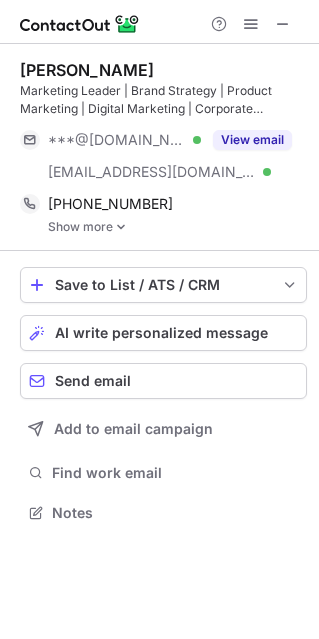 click on "Show more" at bounding box center (177, 227) 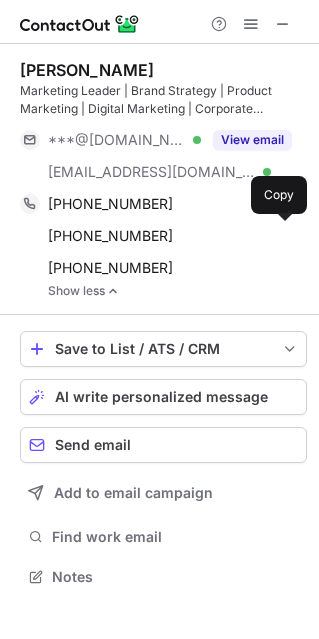 scroll, scrollTop: 9, scrollLeft: 10, axis: both 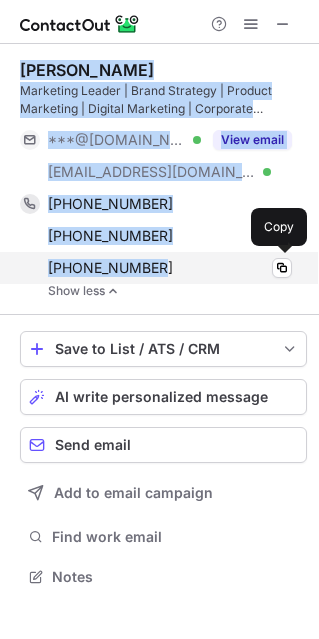 drag, startPoint x: 20, startPoint y: 68, endPoint x: 168, endPoint y: 258, distance: 240.8402 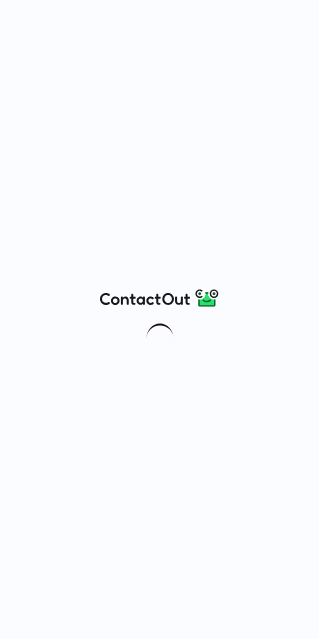 scroll, scrollTop: 0, scrollLeft: 0, axis: both 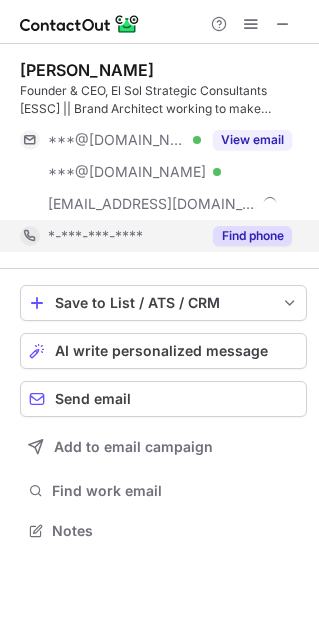 click on "Find phone" at bounding box center [252, 236] 